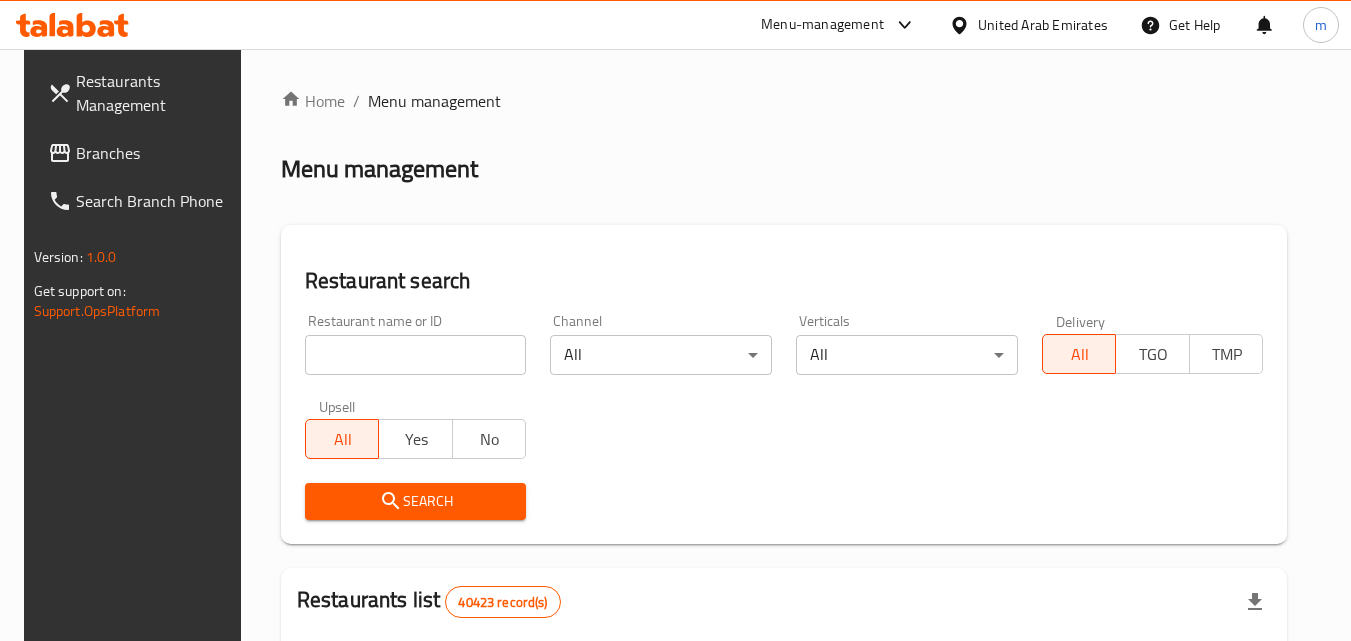 scroll, scrollTop: 0, scrollLeft: 0, axis: both 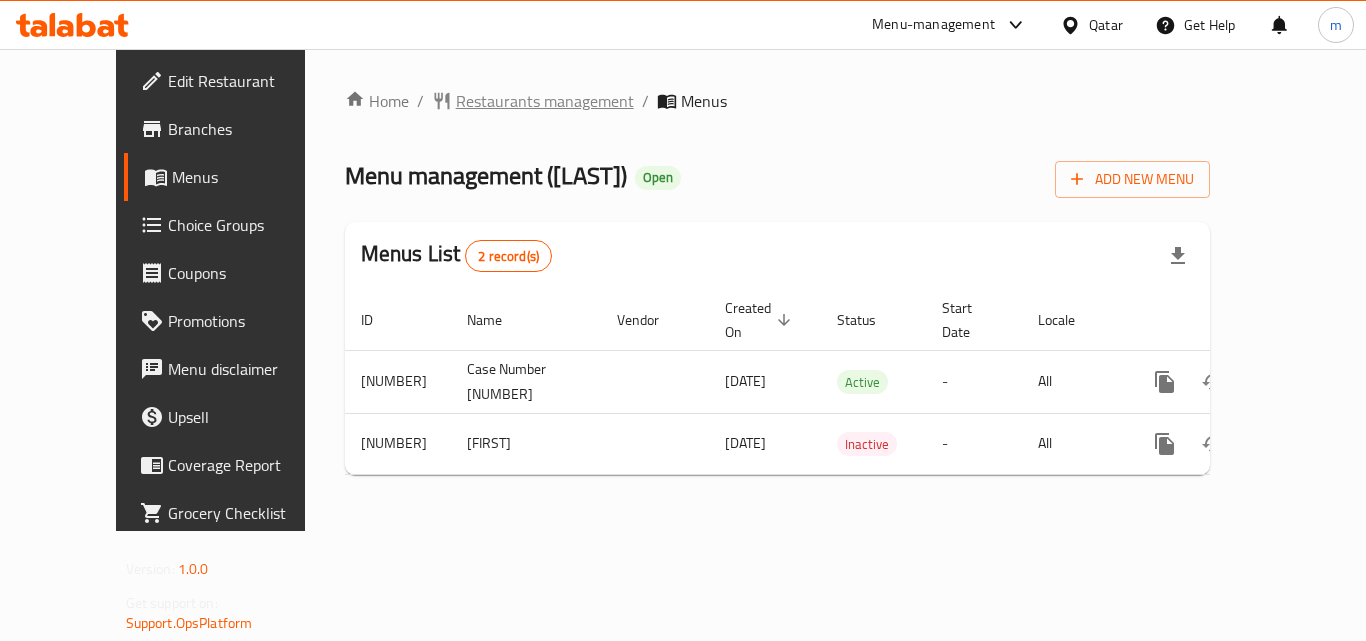 click on "Restaurants management" at bounding box center (545, 101) 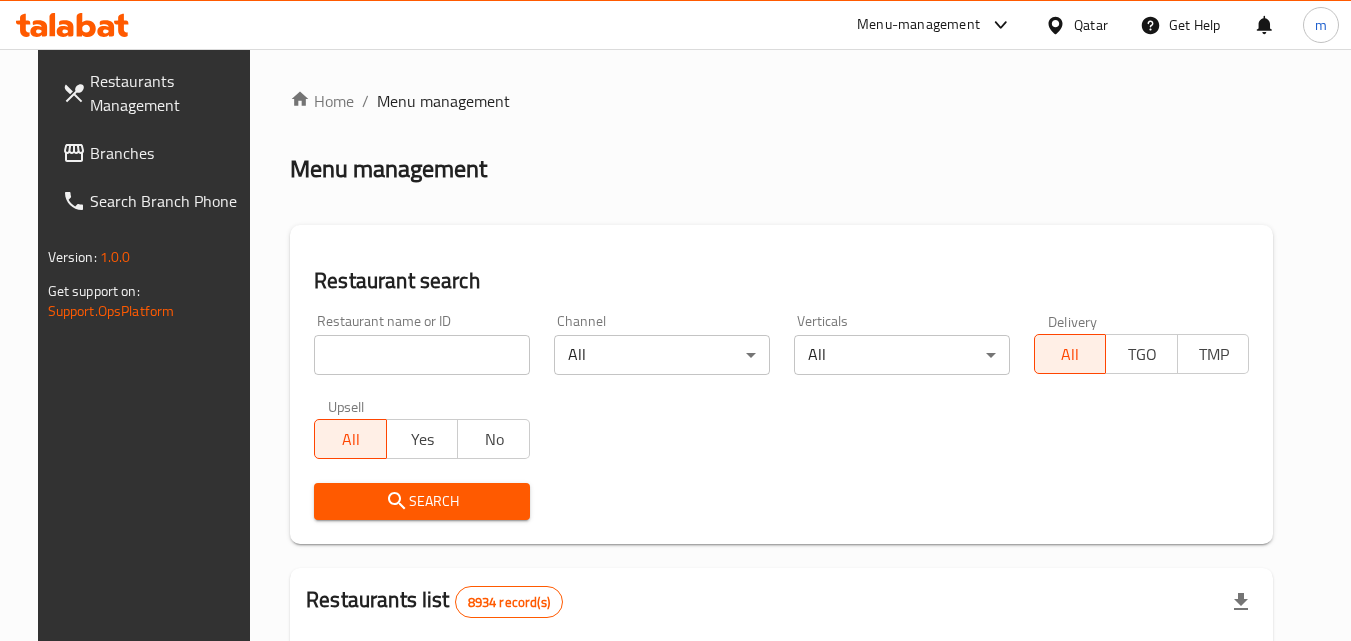 click at bounding box center [422, 355] 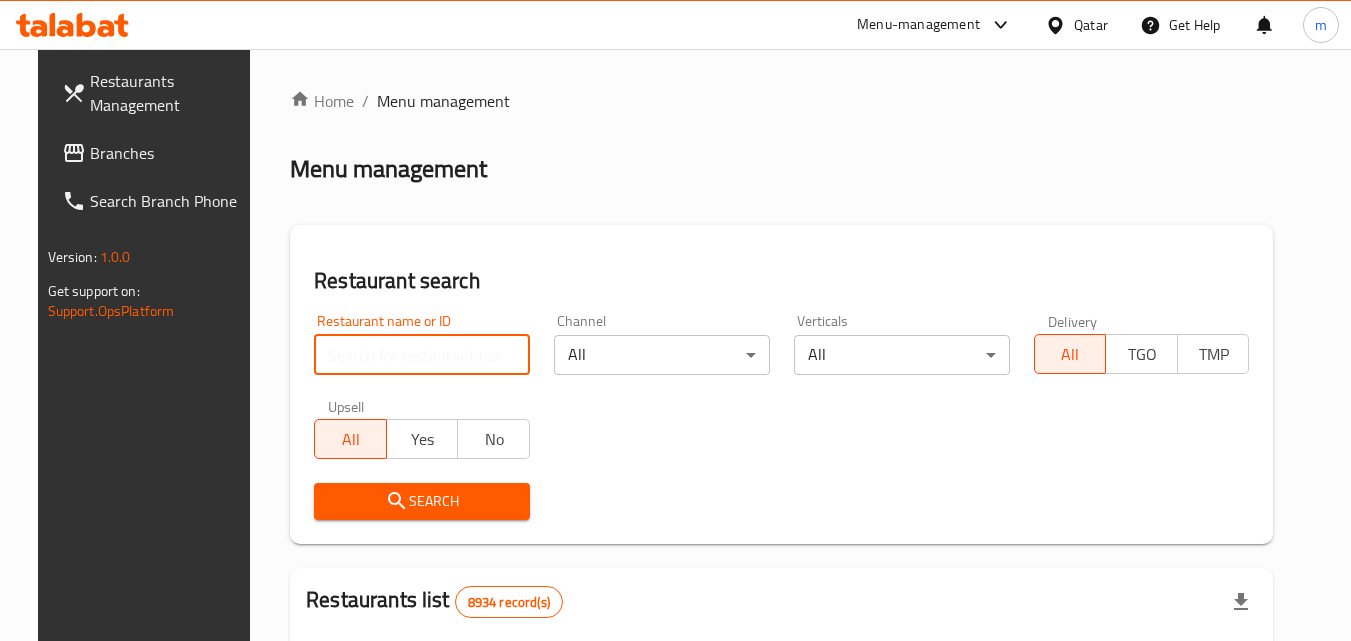 paste on "650620" 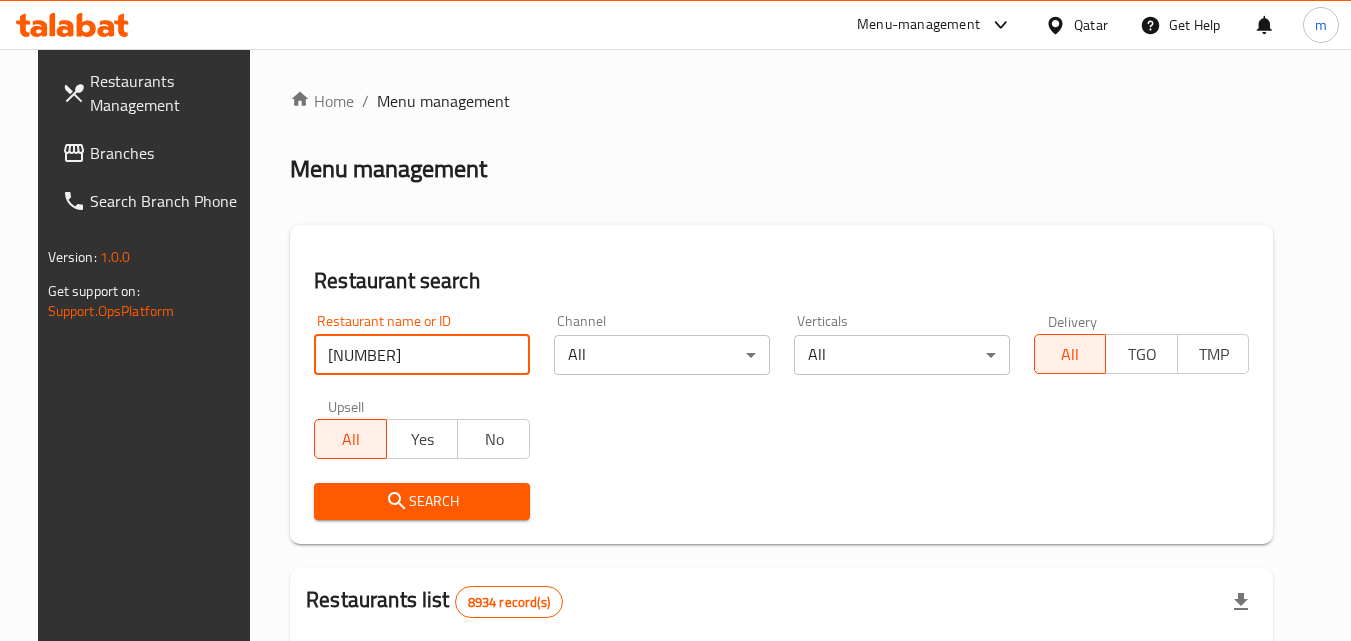 type on "650620" 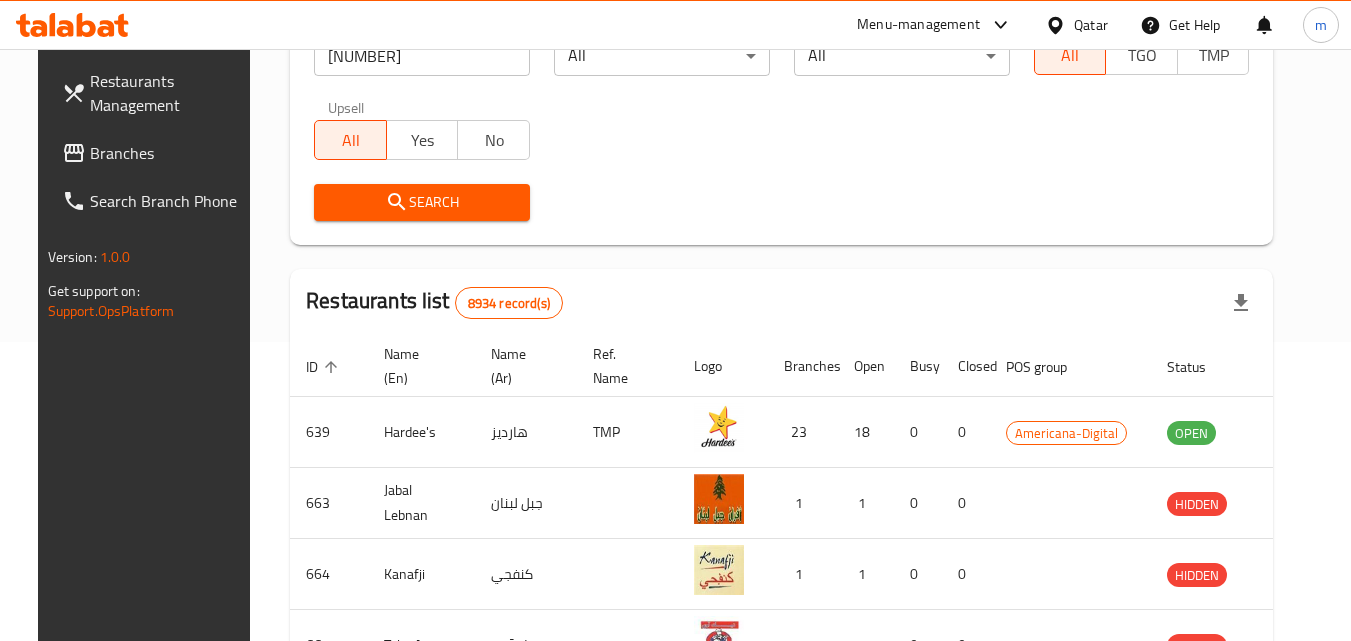 scroll, scrollTop: 300, scrollLeft: 0, axis: vertical 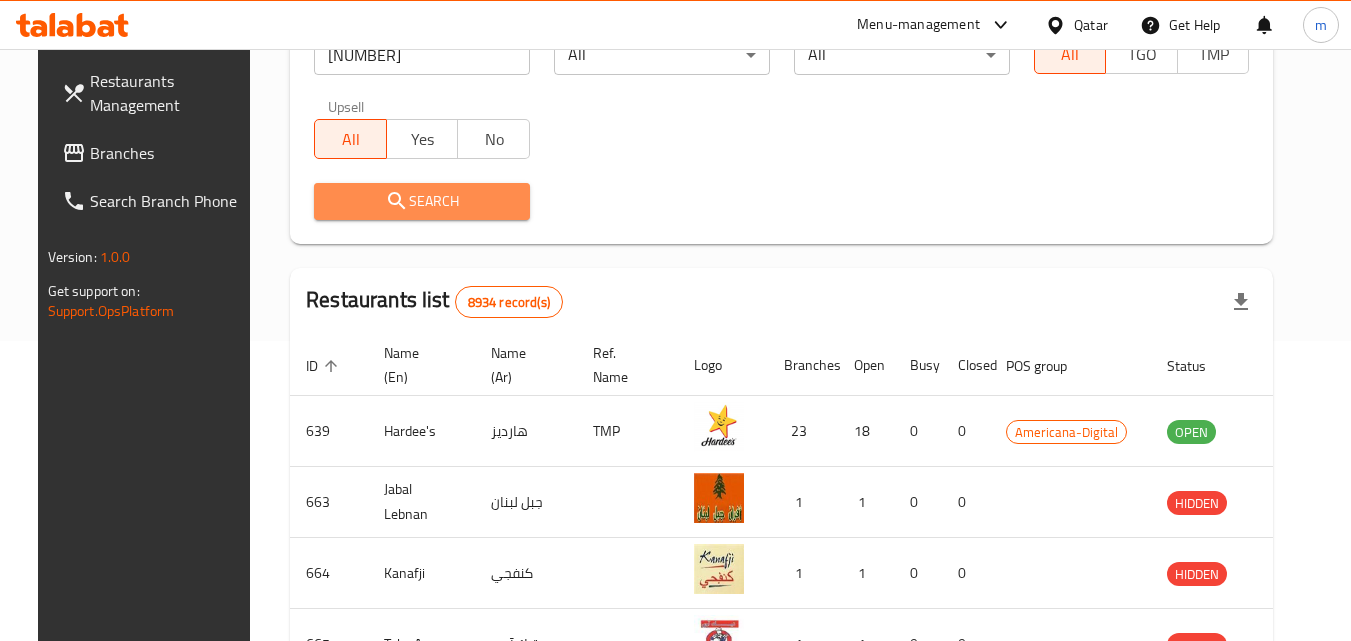 click on "Search" at bounding box center [422, 201] 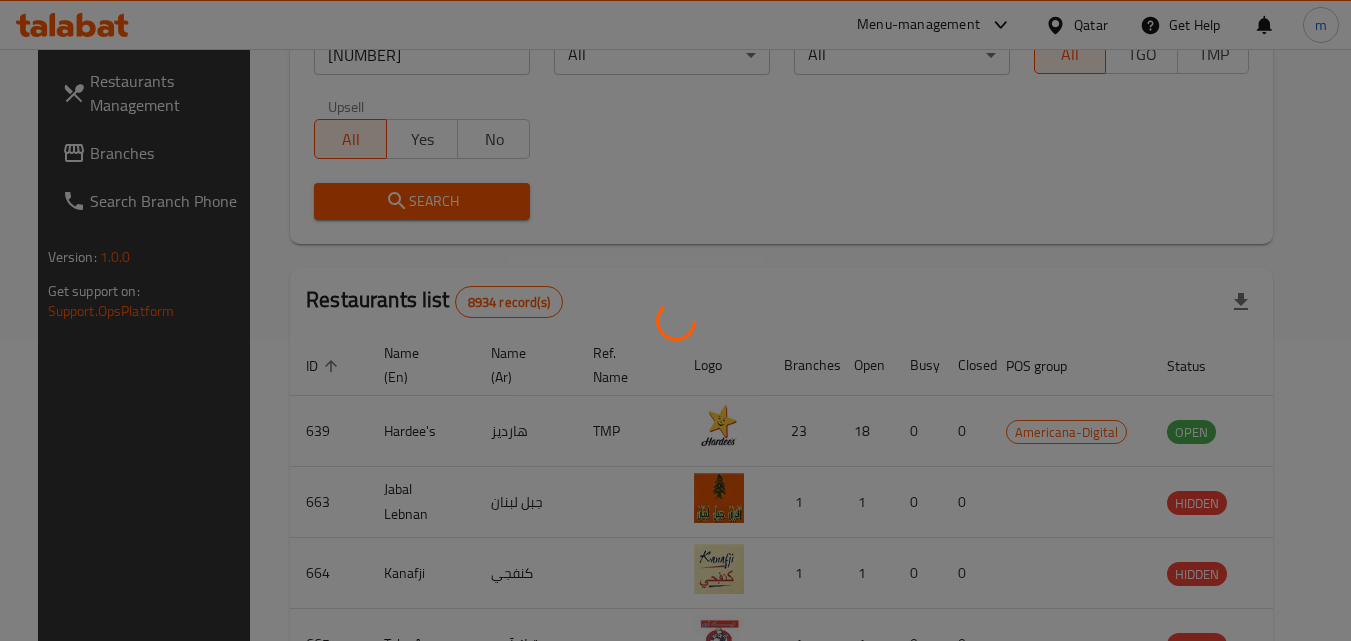 scroll, scrollTop: 251, scrollLeft: 0, axis: vertical 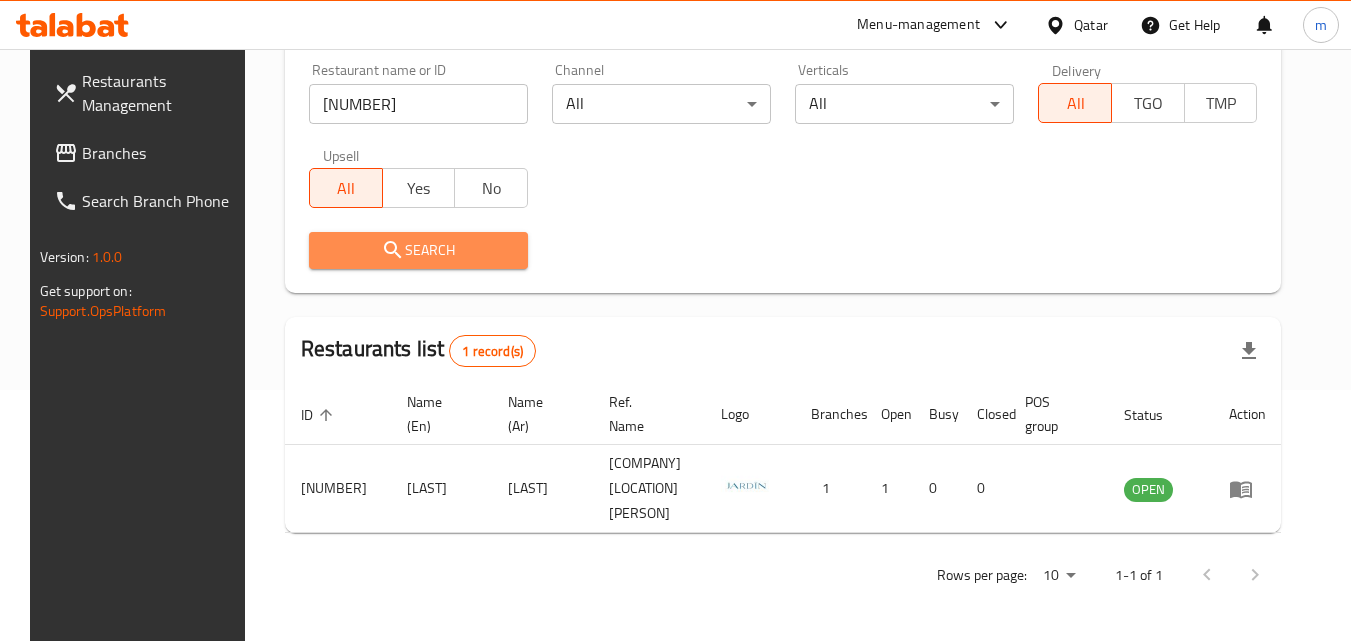 click on "Search" at bounding box center (418, 250) 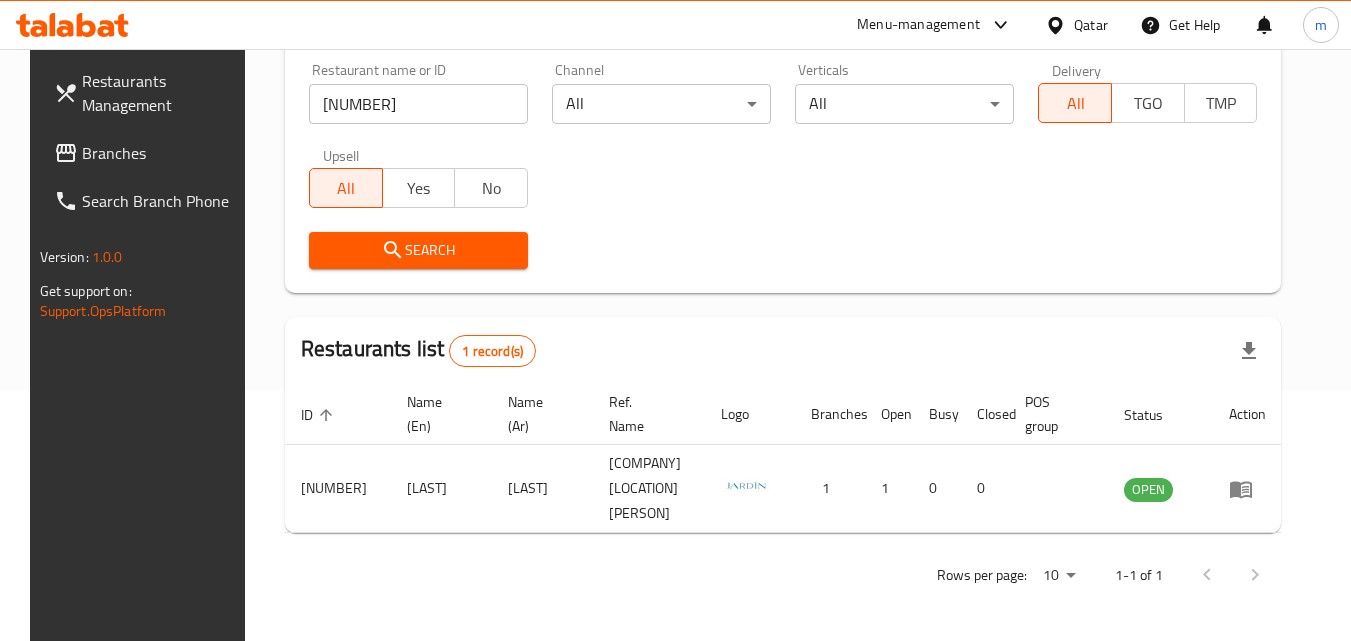 click on "Search" at bounding box center (418, 250) 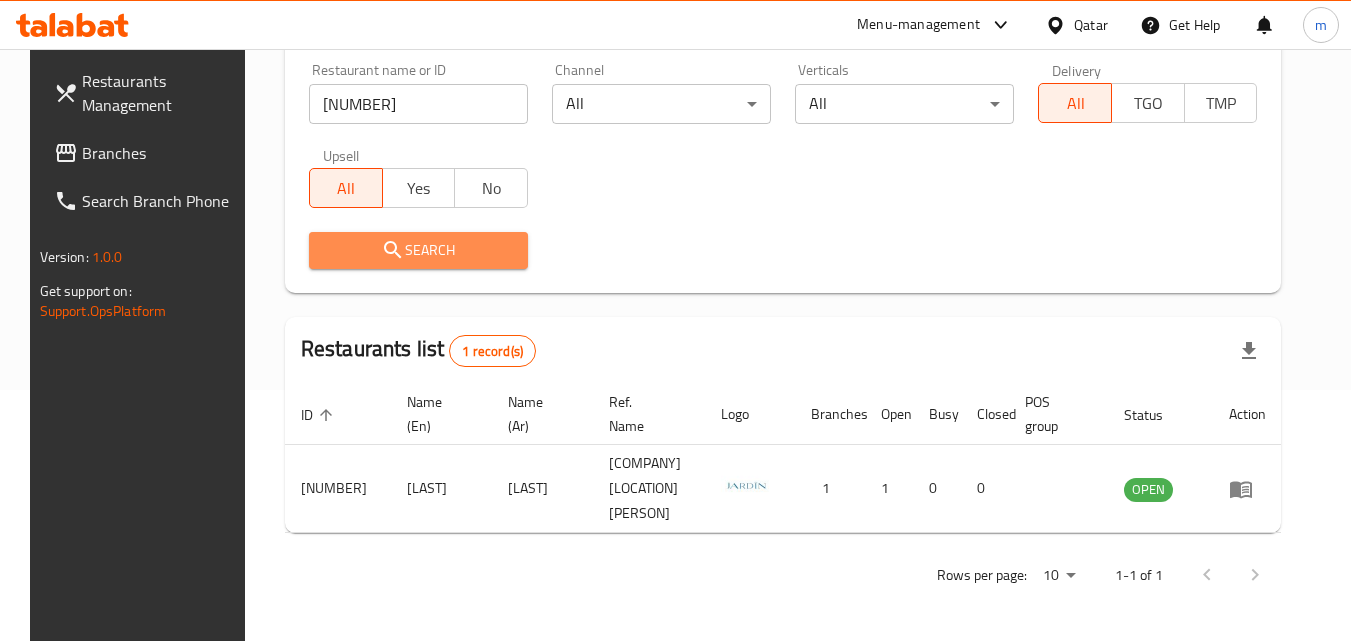 click on "Search" at bounding box center [418, 250] 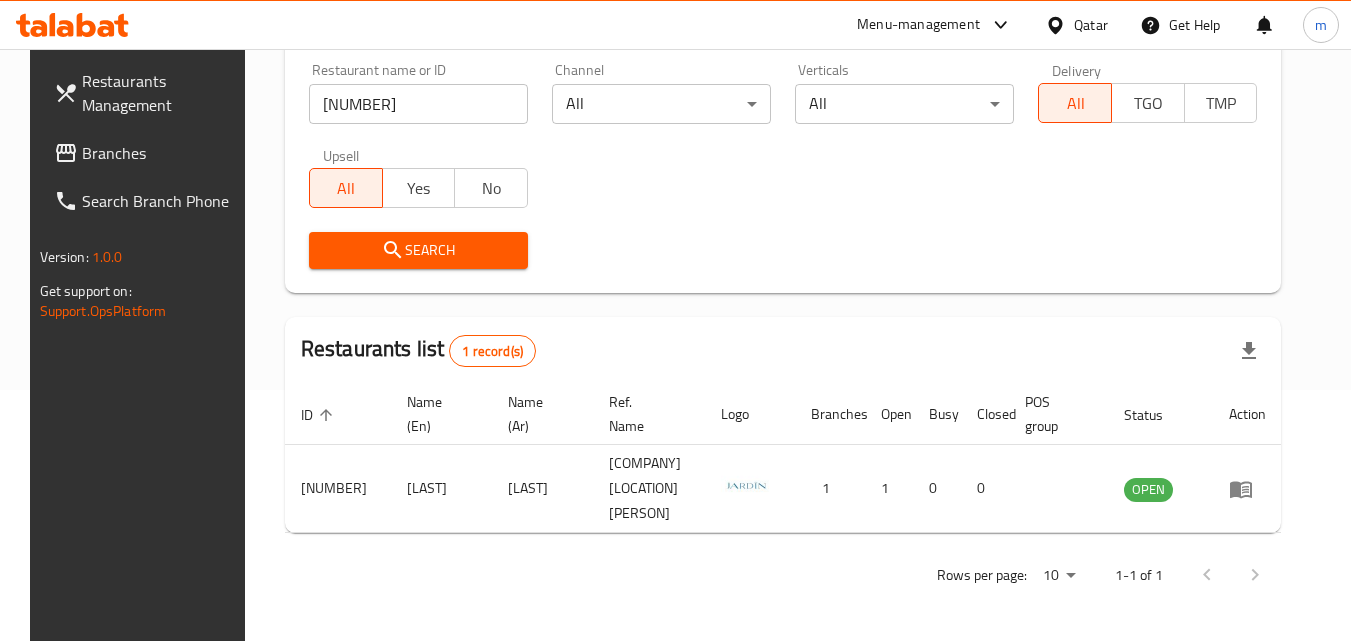 click on "Search" at bounding box center [418, 250] 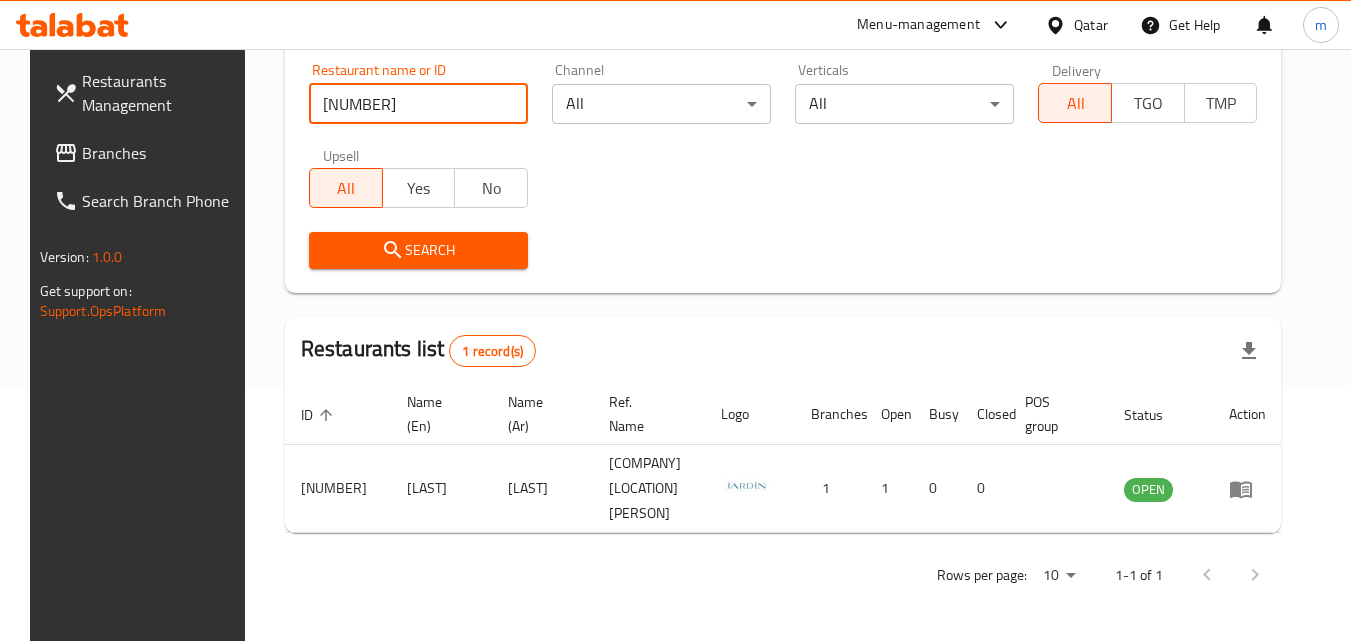 click on "650620" at bounding box center (418, 104) 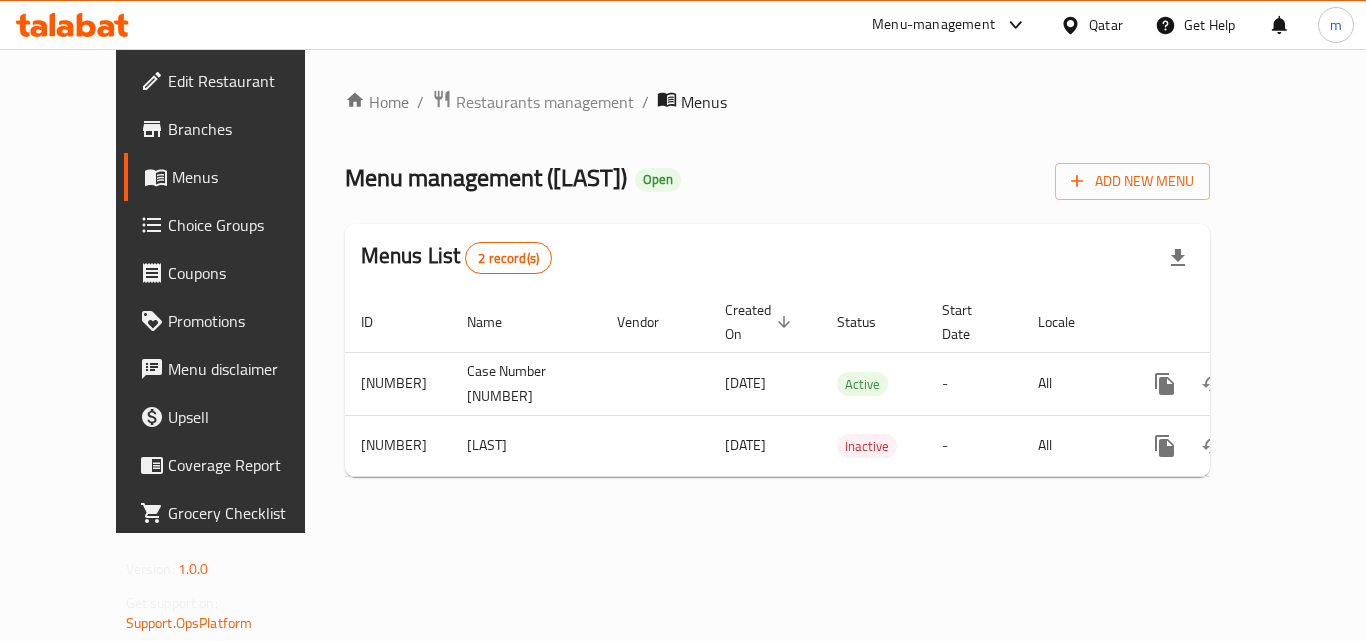 scroll, scrollTop: 0, scrollLeft: 0, axis: both 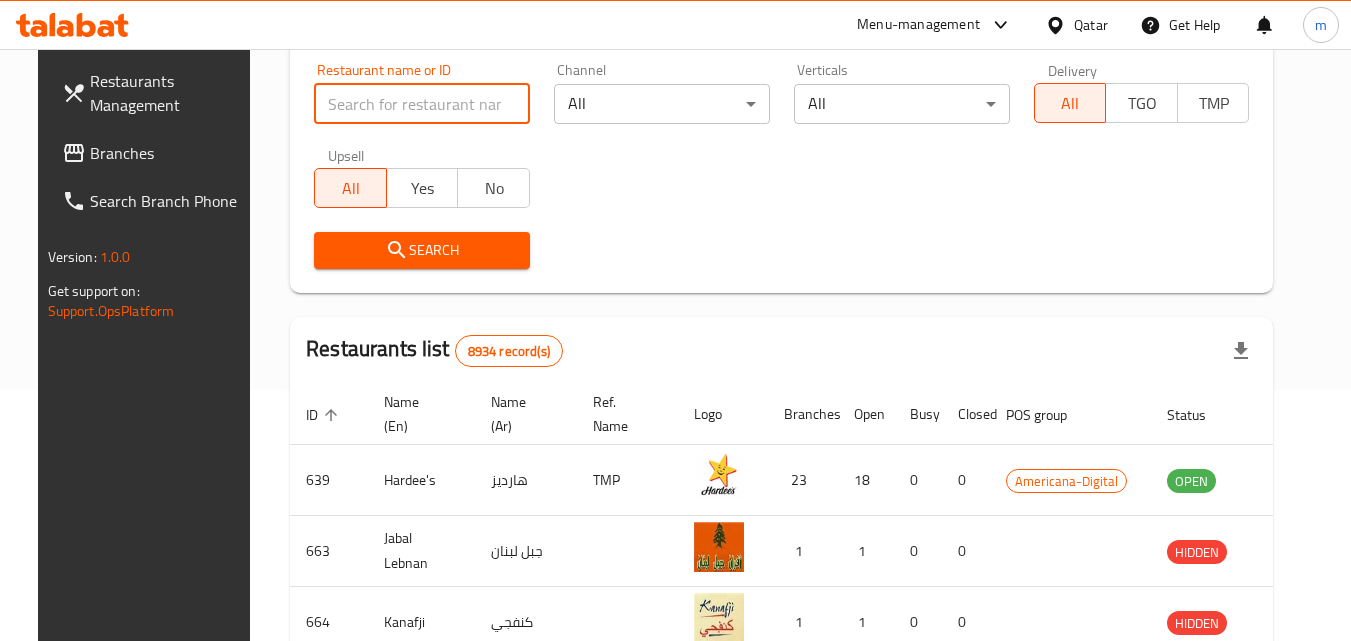 click at bounding box center (422, 104) 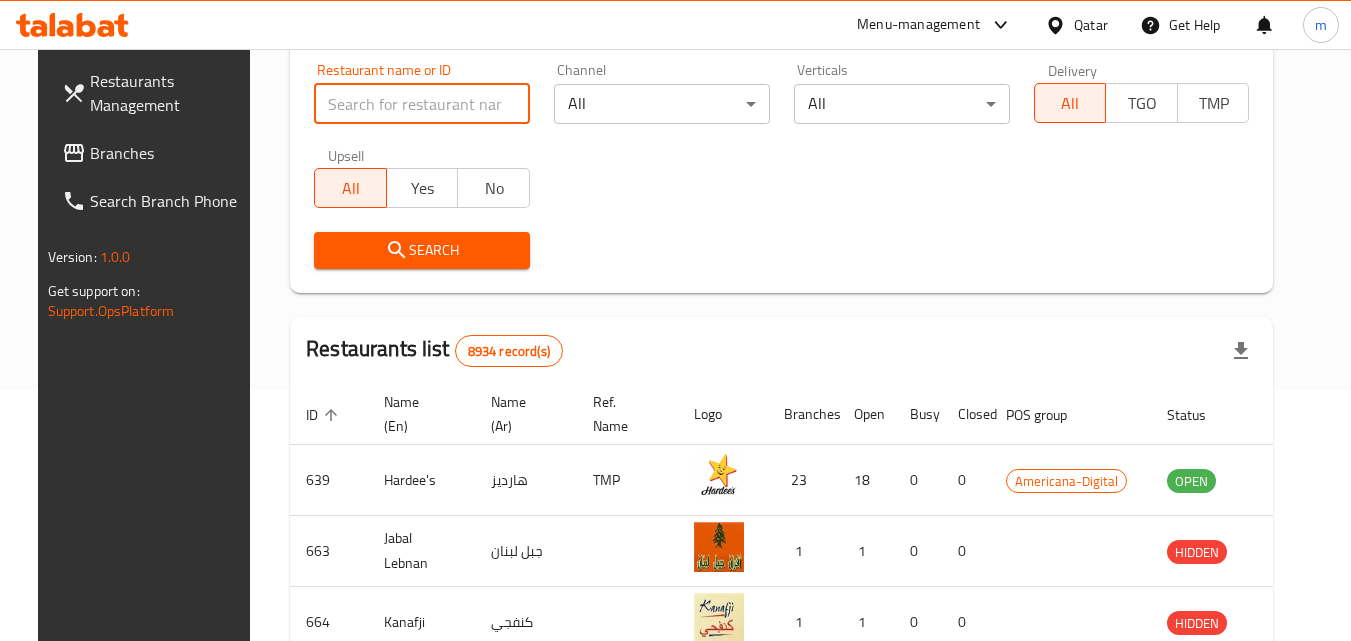 paste on "[PHONE]" 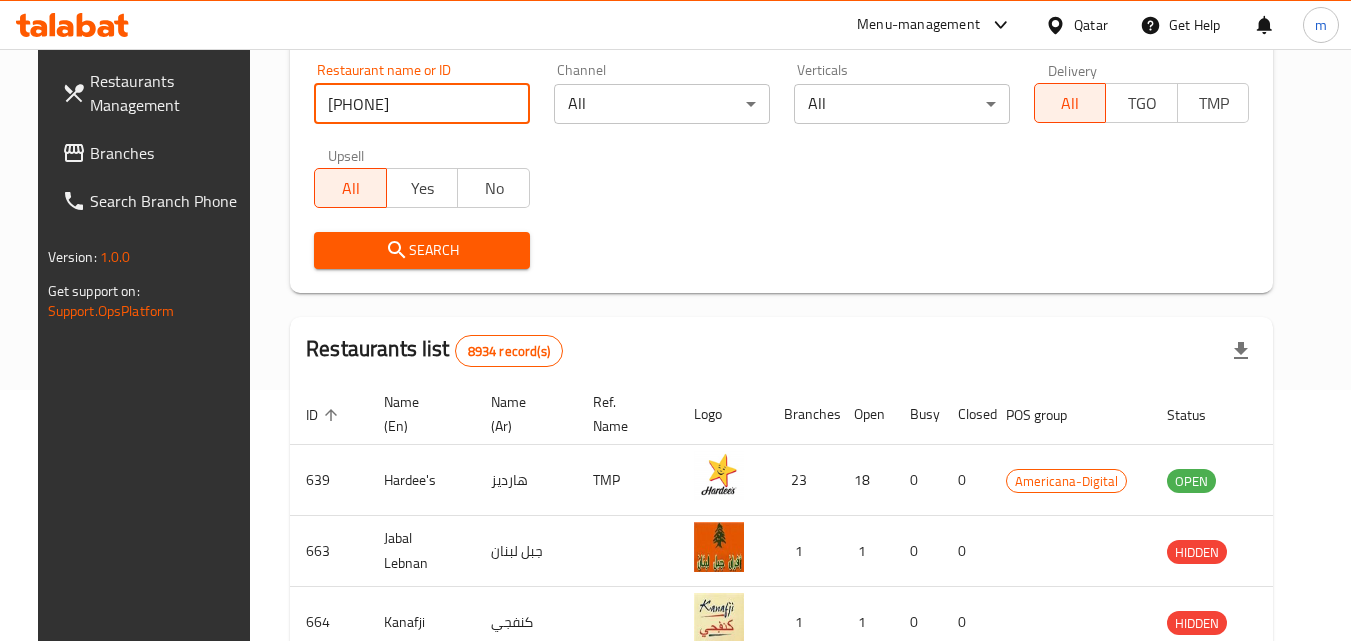 drag, startPoint x: 429, startPoint y: 93, endPoint x: 177, endPoint y: 113, distance: 252.7924 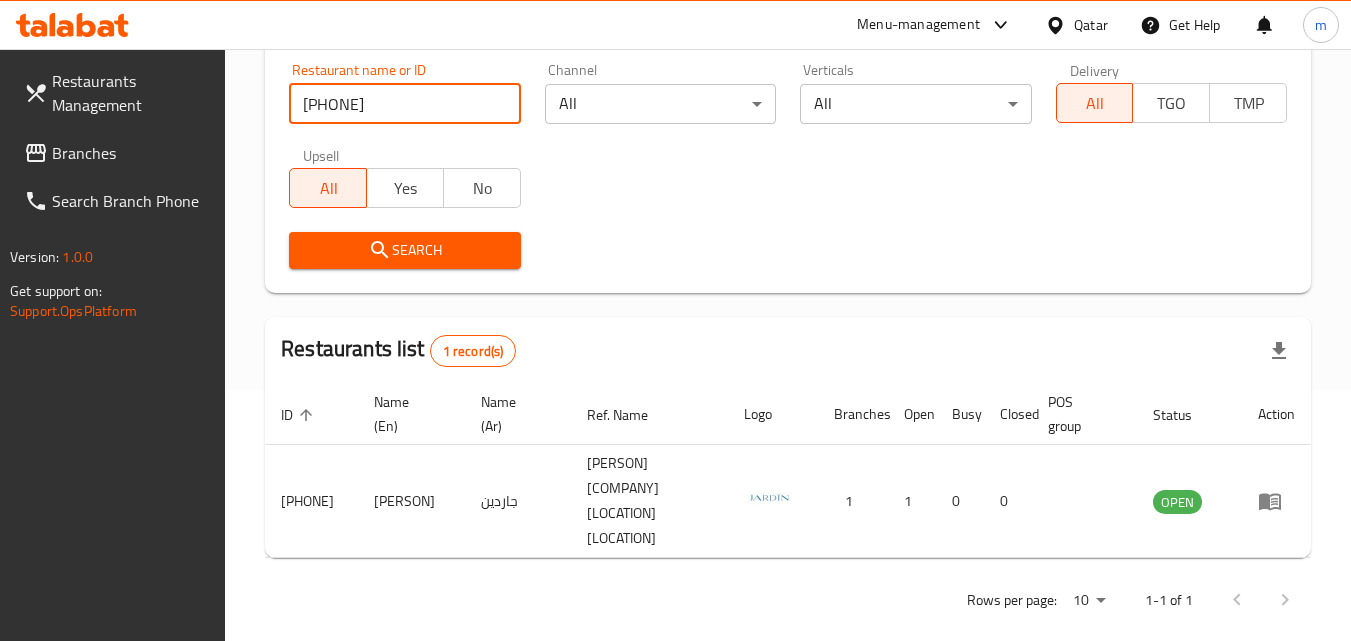 click on "Branches" at bounding box center [131, 153] 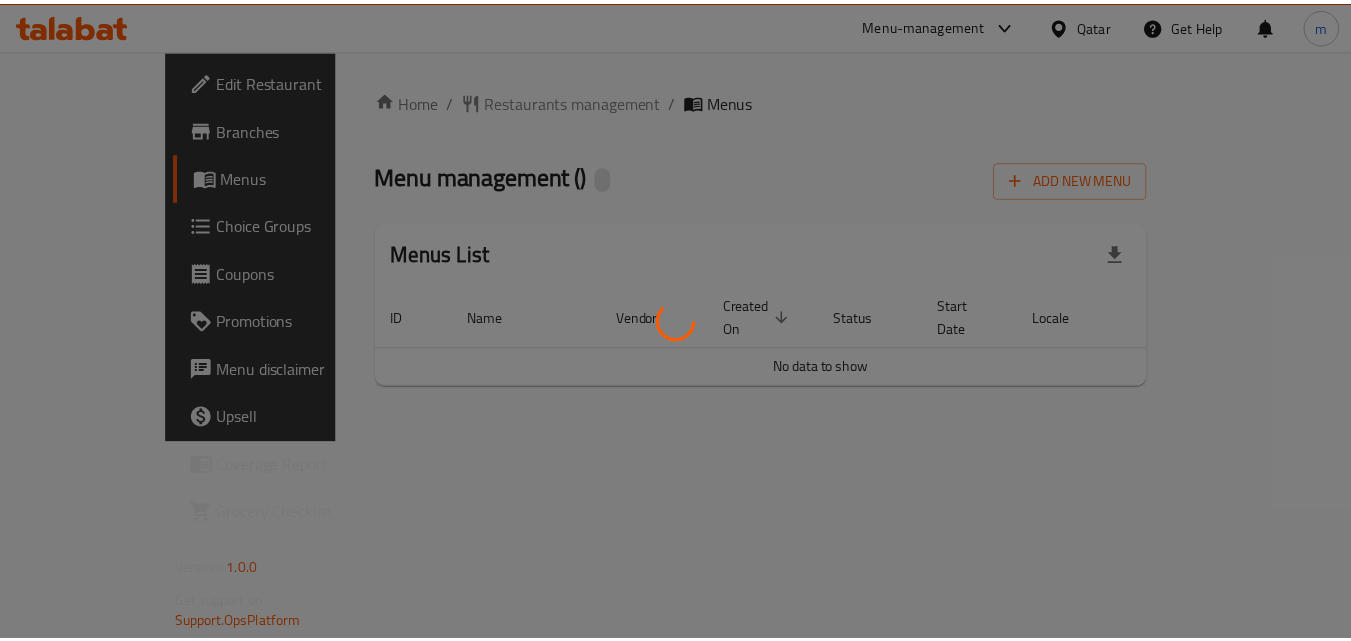 scroll, scrollTop: 0, scrollLeft: 0, axis: both 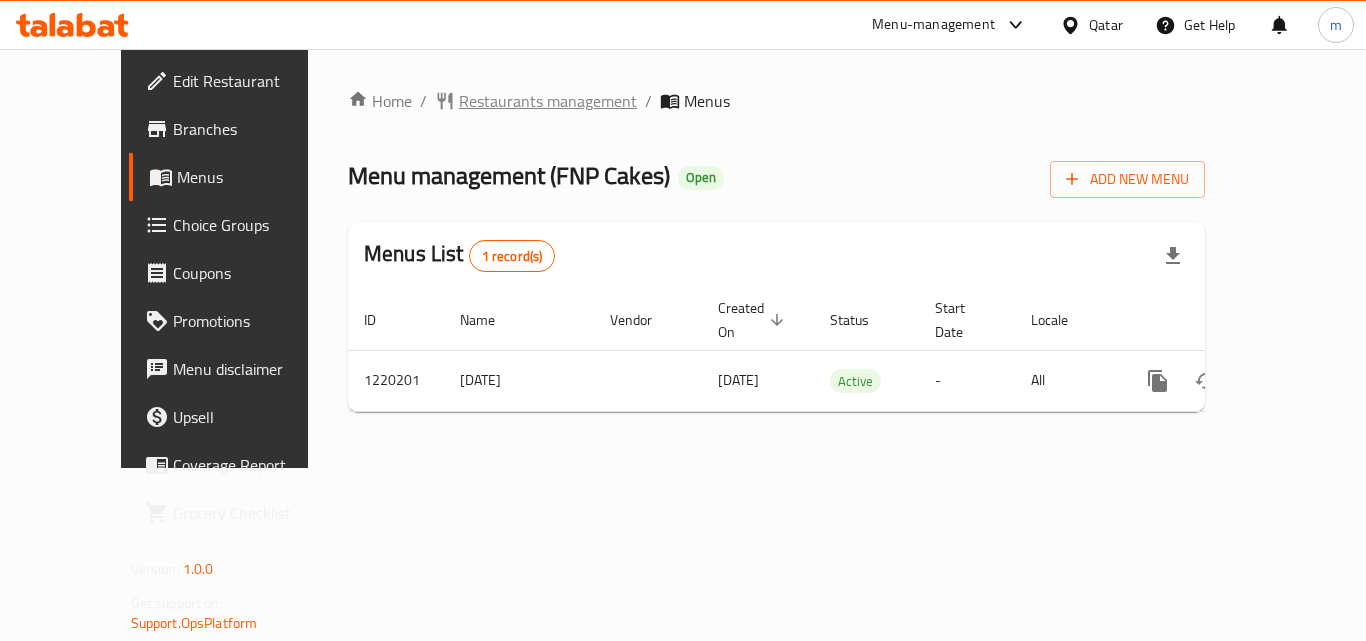 click on "Restaurants management" at bounding box center [548, 101] 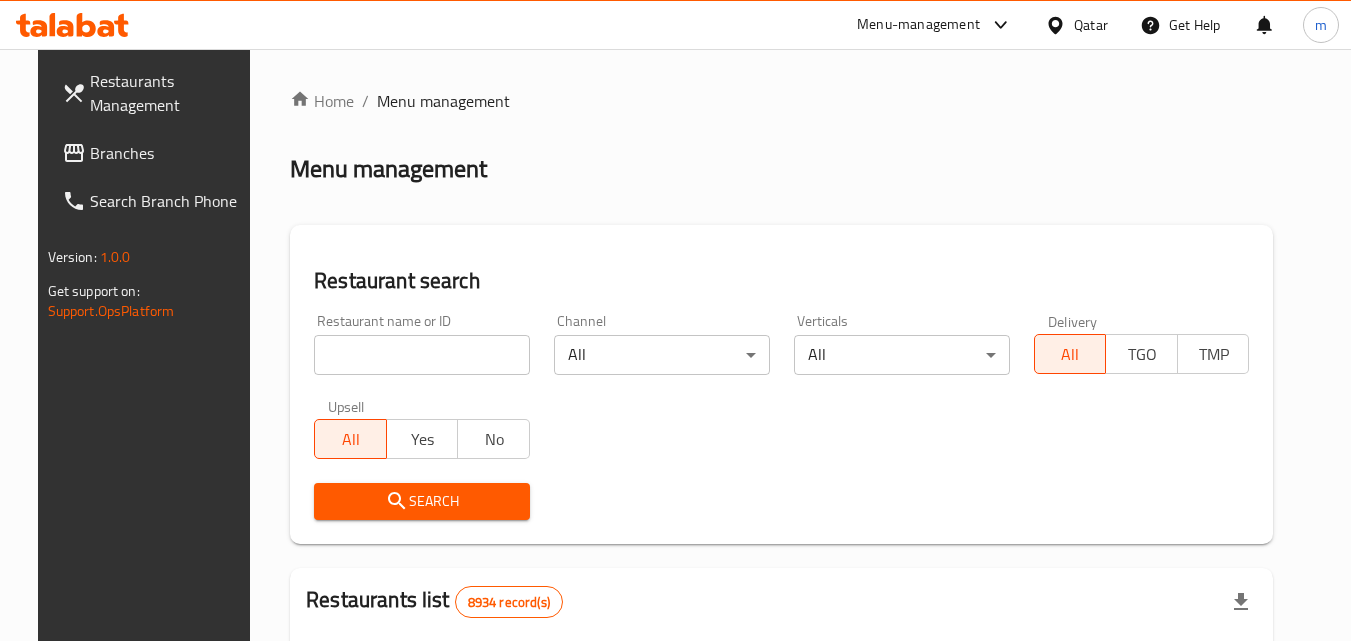 click at bounding box center [422, 355] 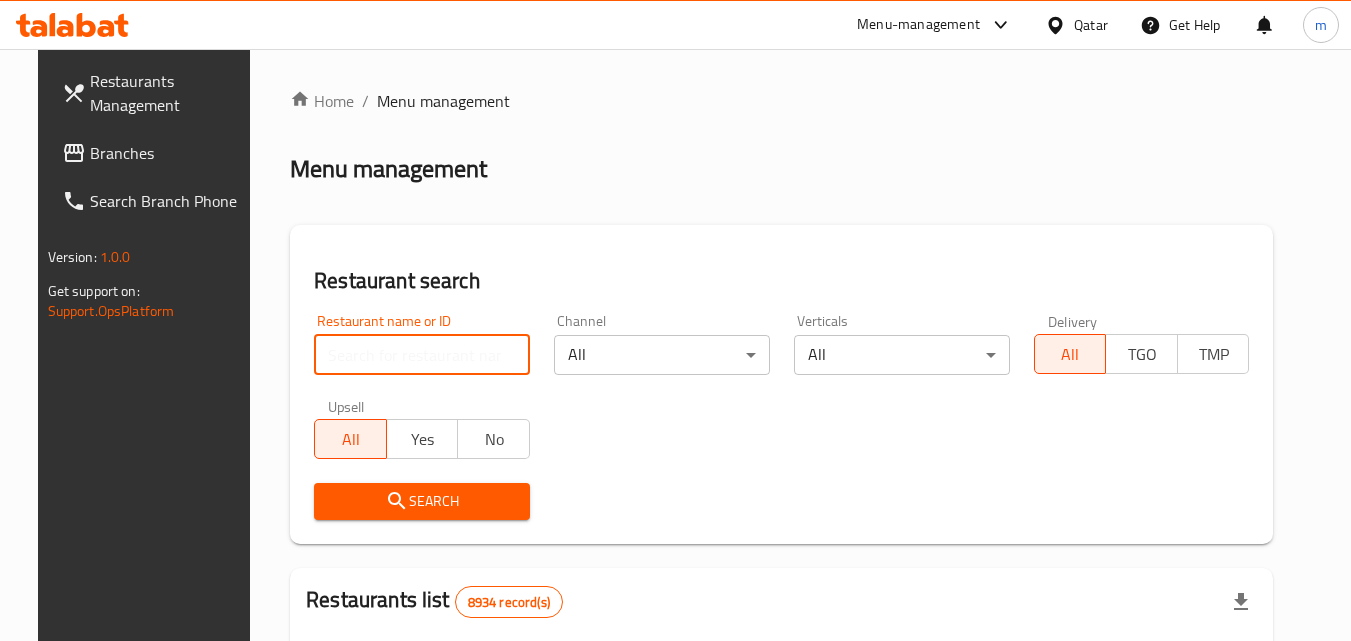 paste on "673248" 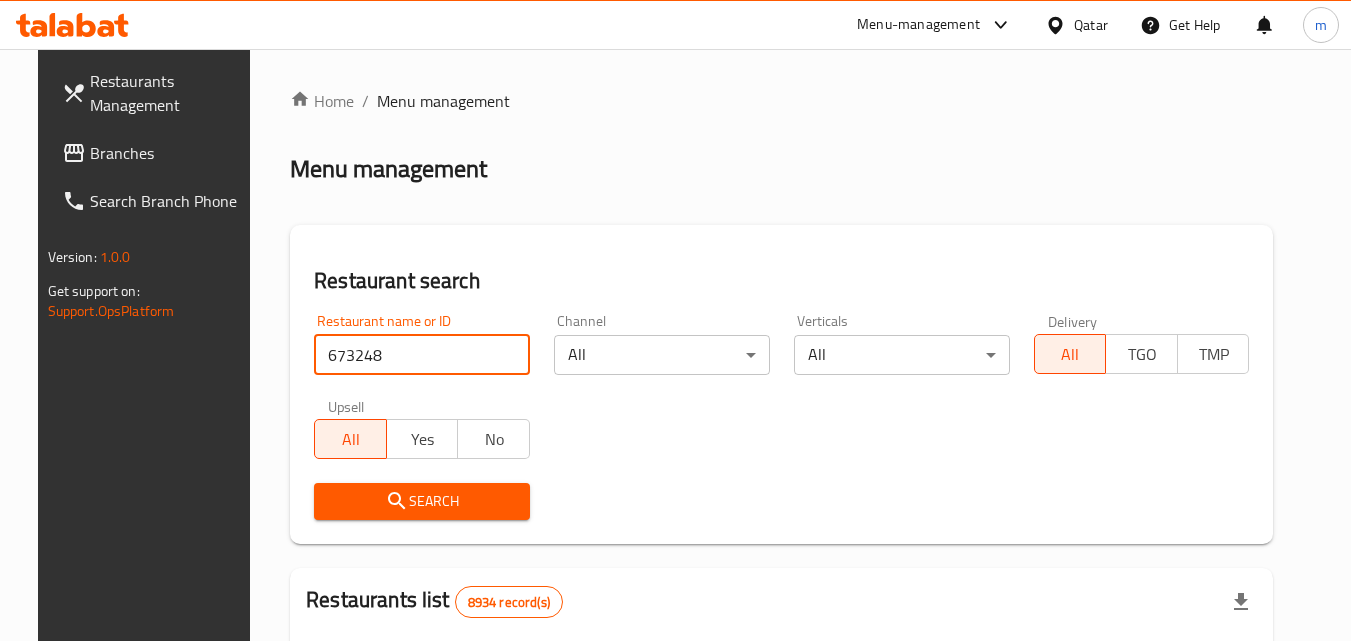 type on "673248" 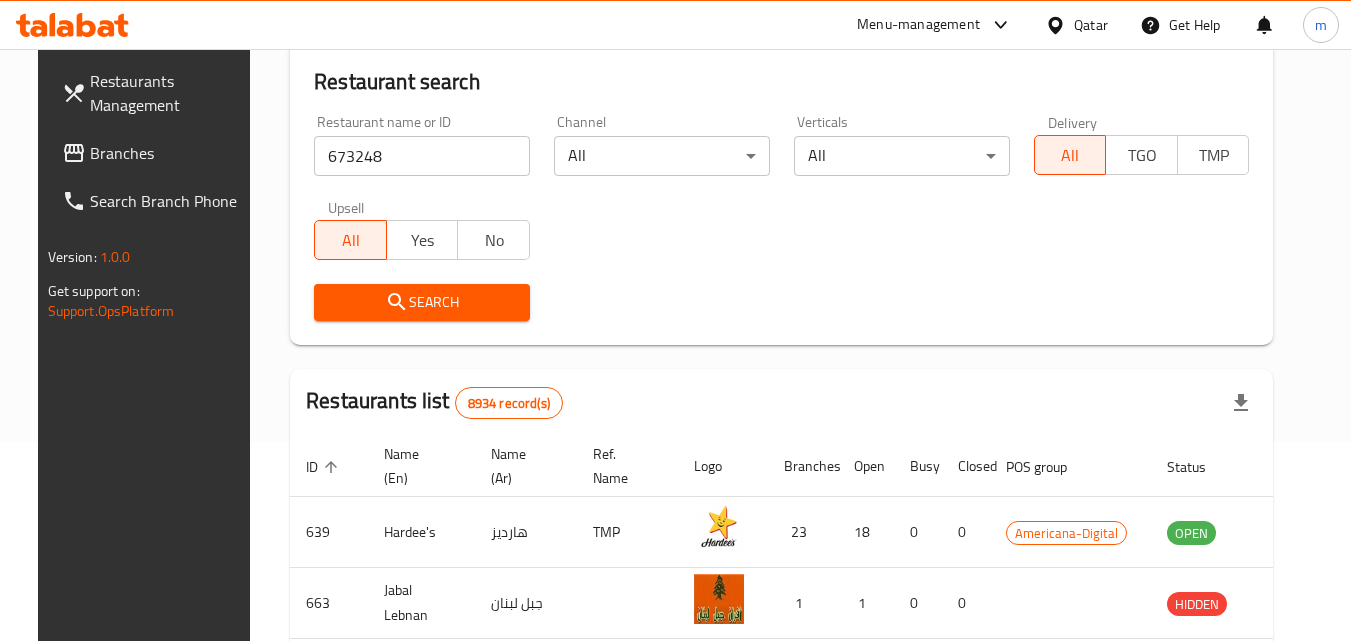 scroll, scrollTop: 200, scrollLeft: 0, axis: vertical 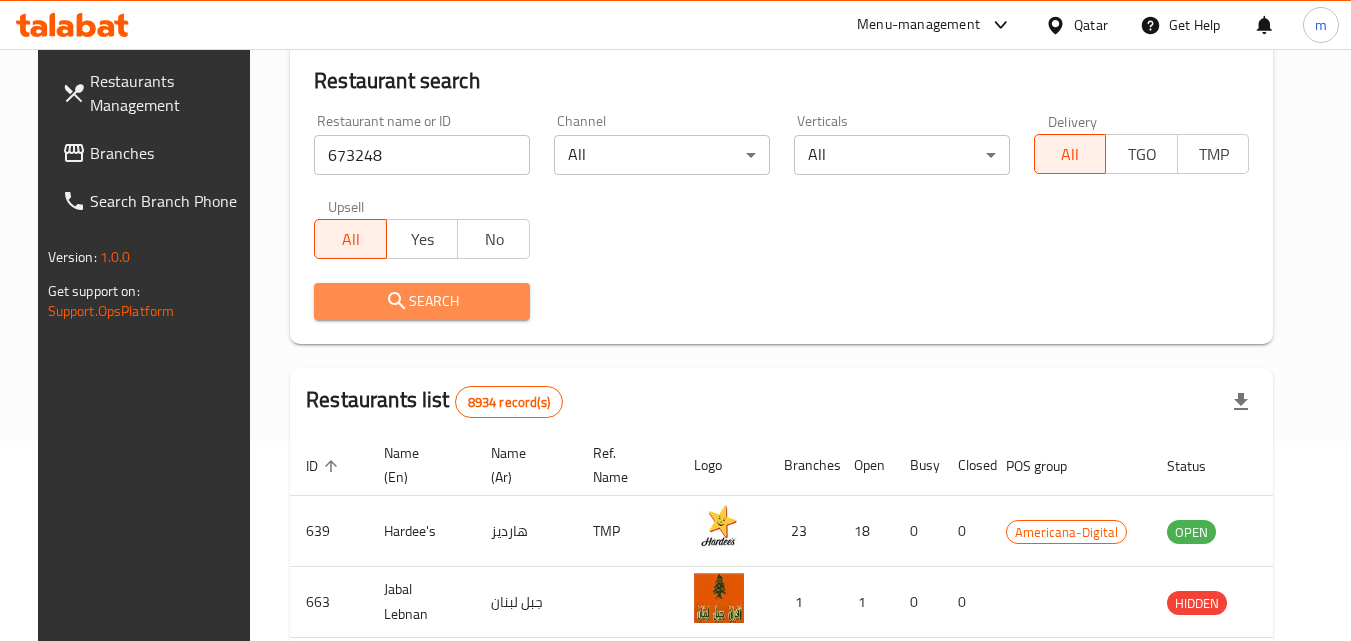 click on "Search" at bounding box center (422, 301) 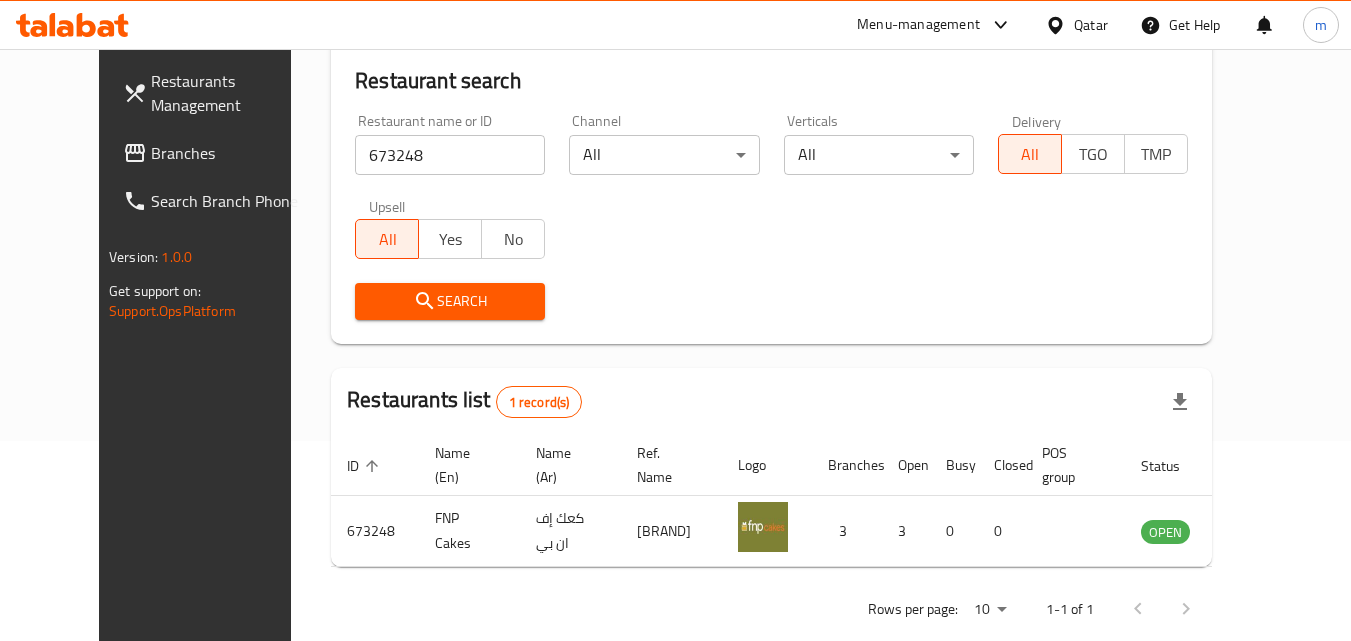click on "Search" at bounding box center (450, 301) 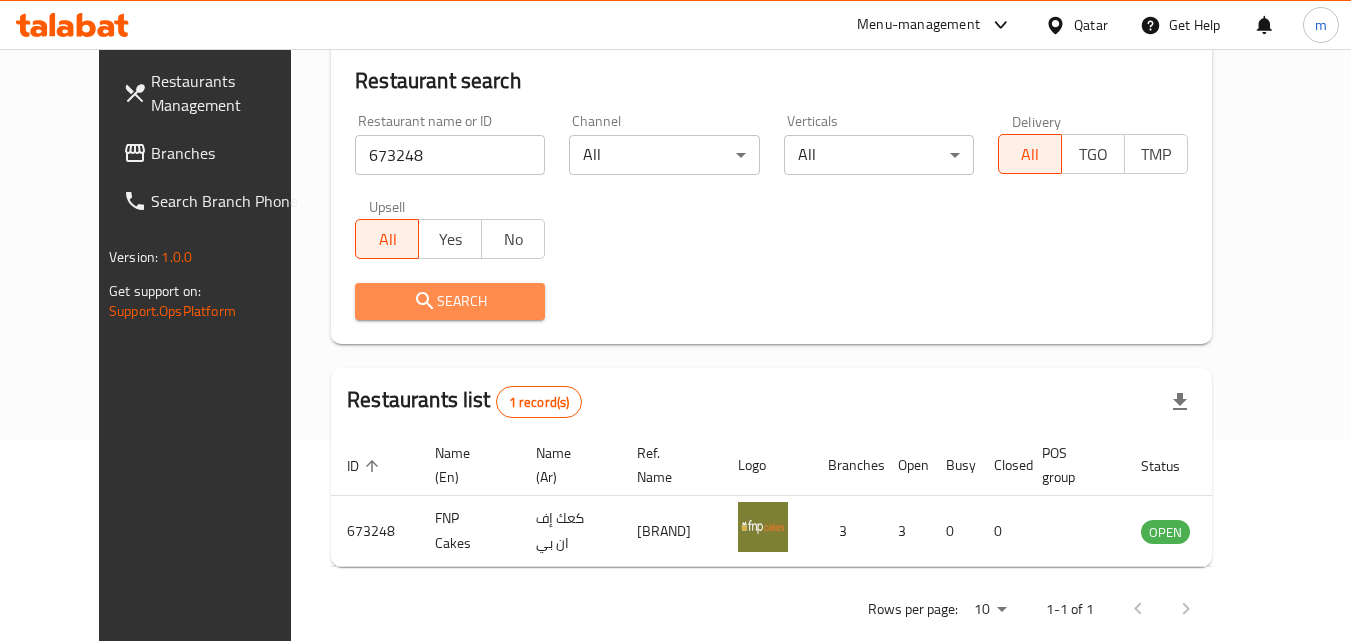 click on "Search" at bounding box center [450, 301] 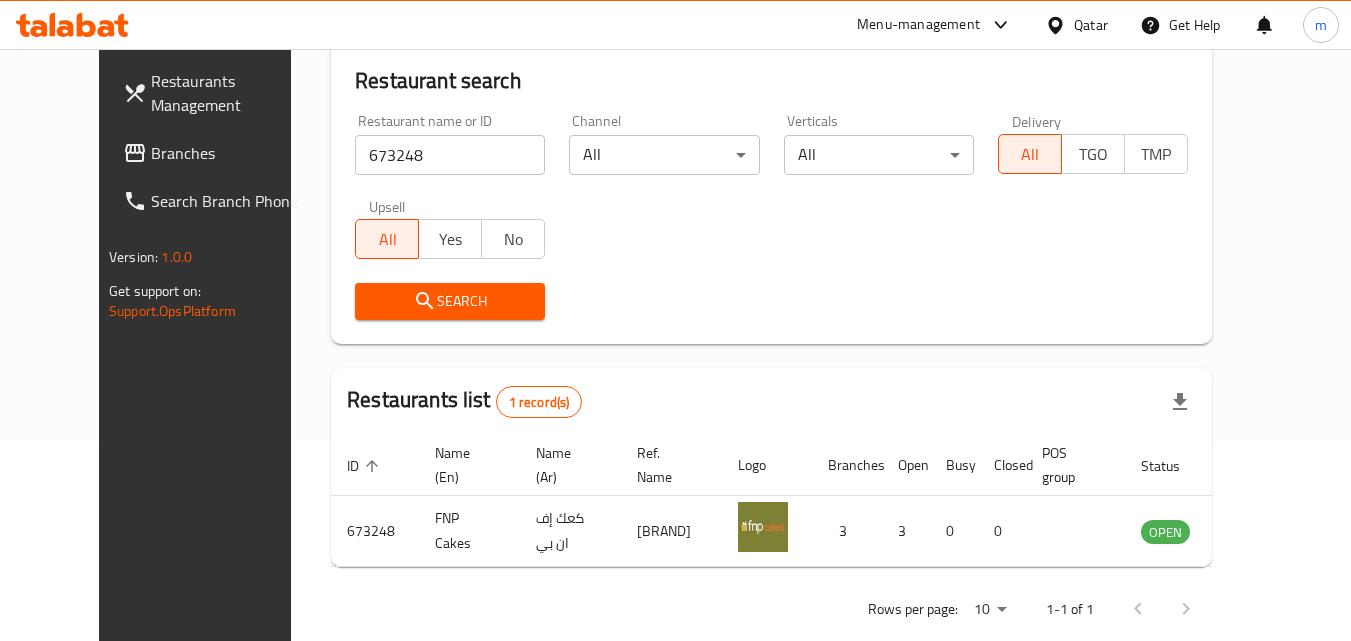 click on "Search" at bounding box center [450, 301] 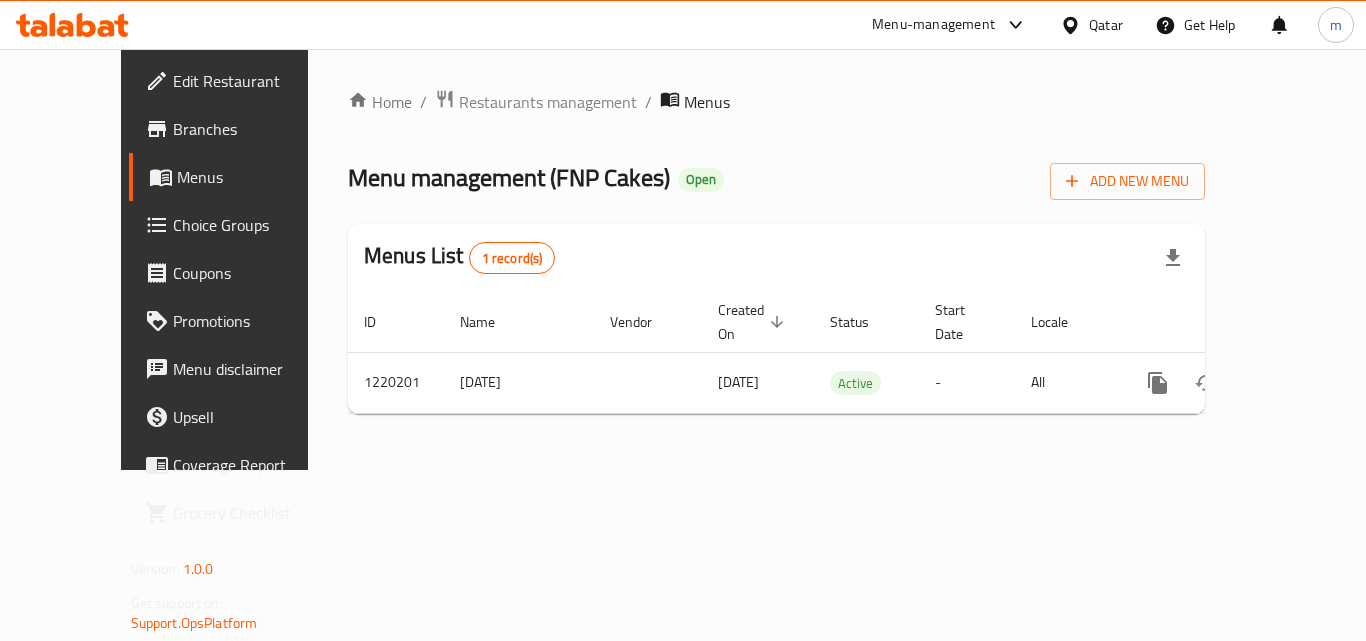 scroll, scrollTop: 0, scrollLeft: 0, axis: both 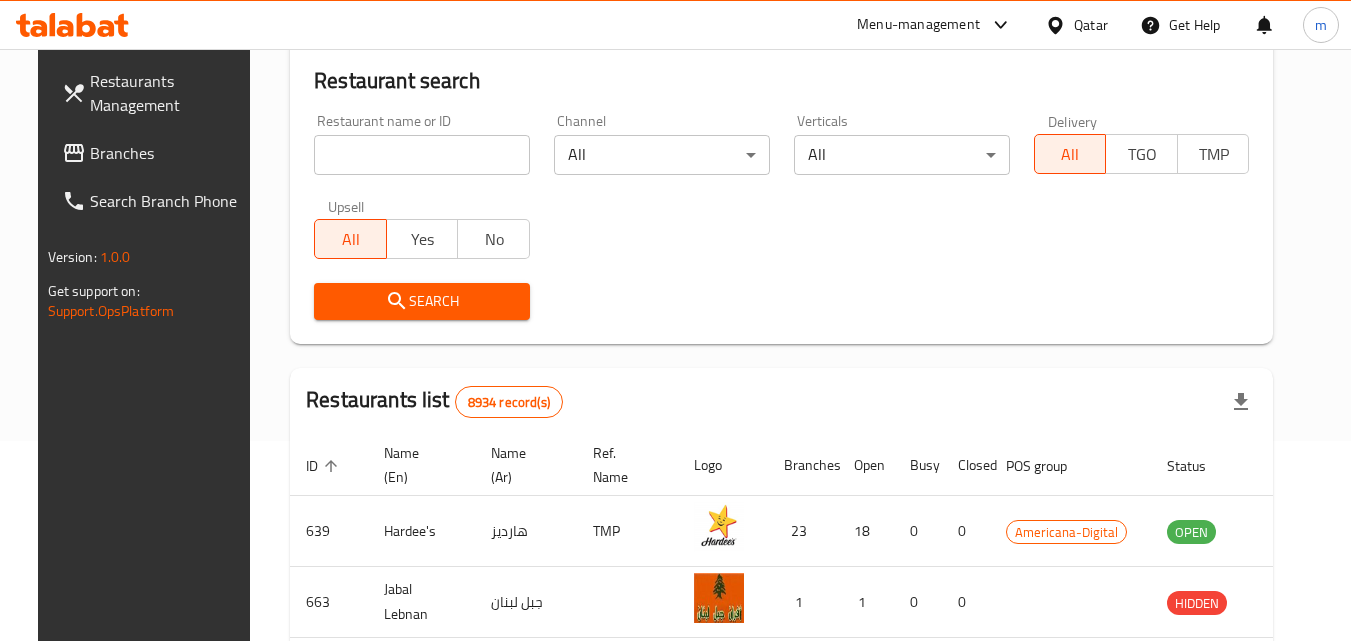 click at bounding box center [422, 155] 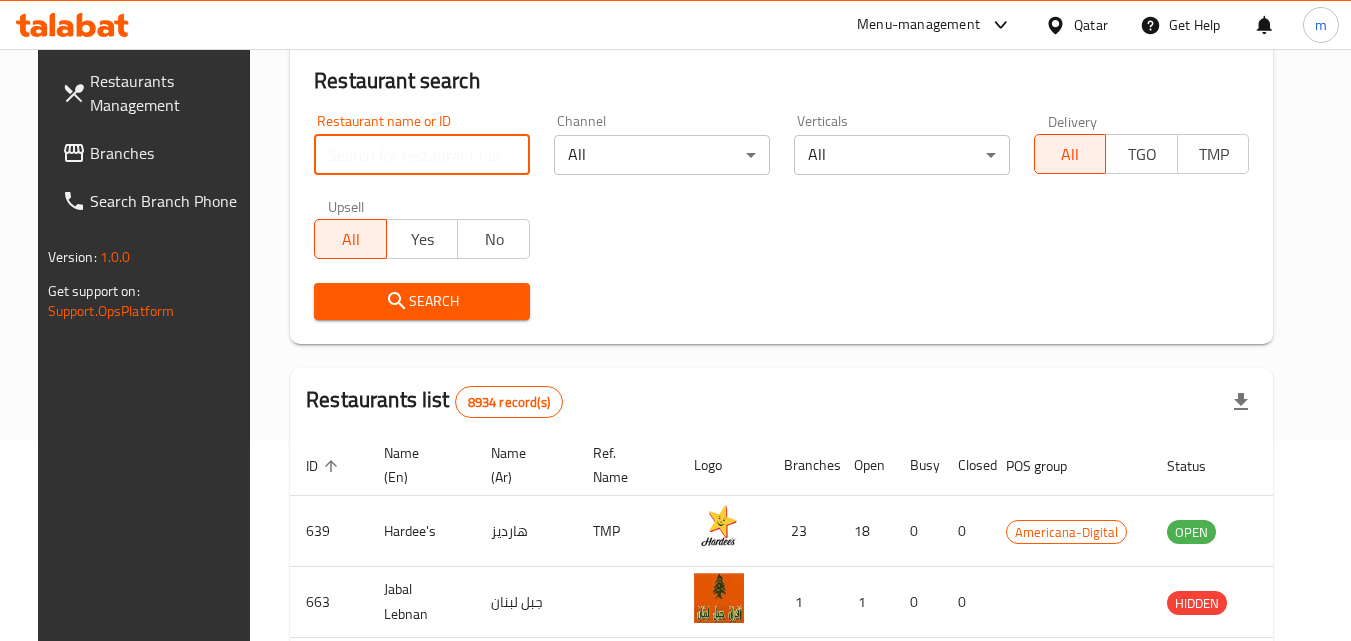 paste on "673248" 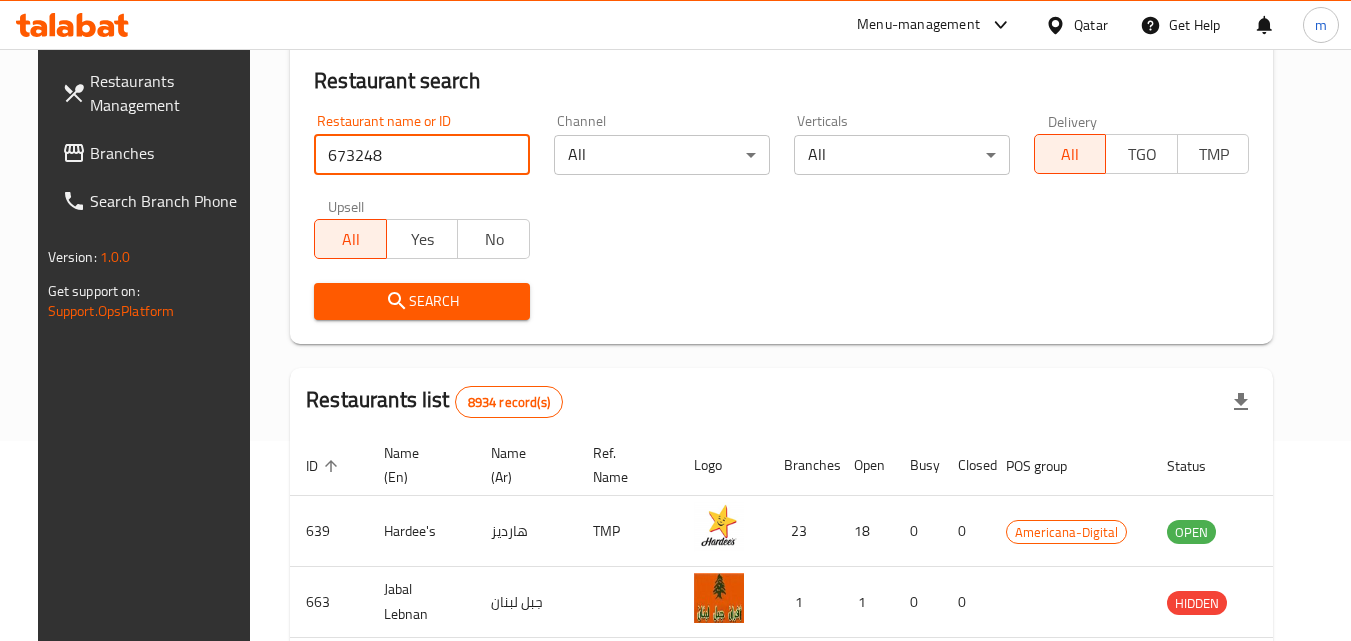 type on "673248" 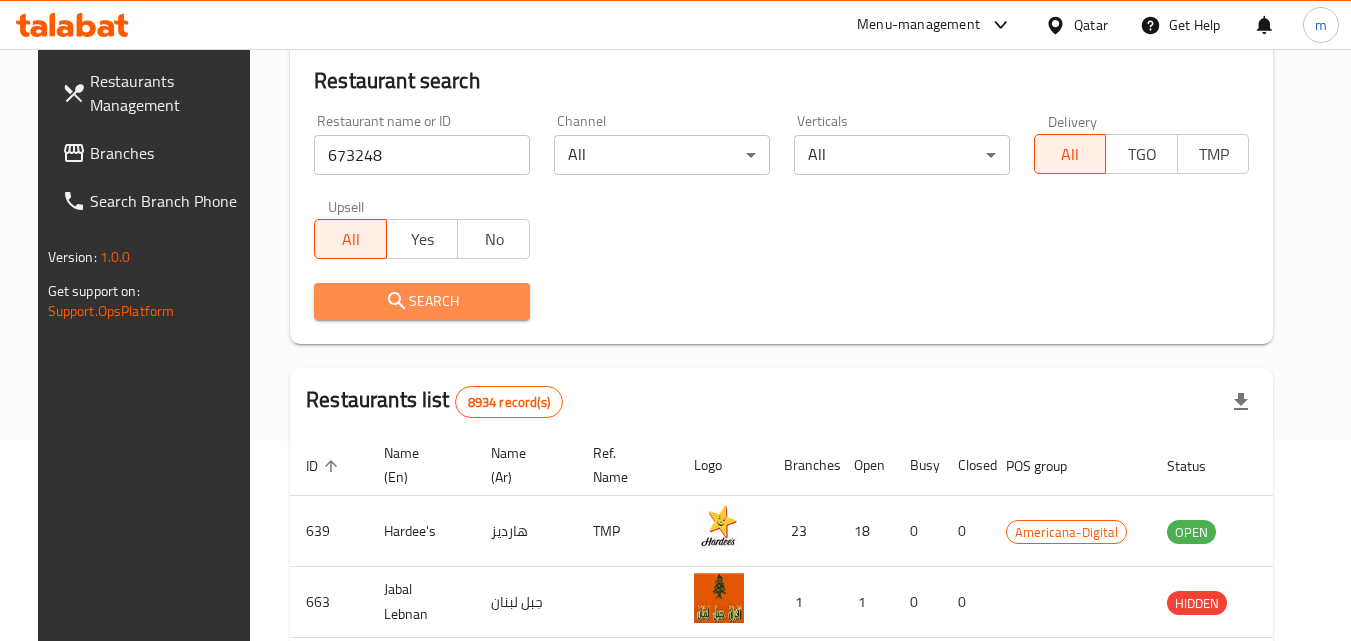 click 